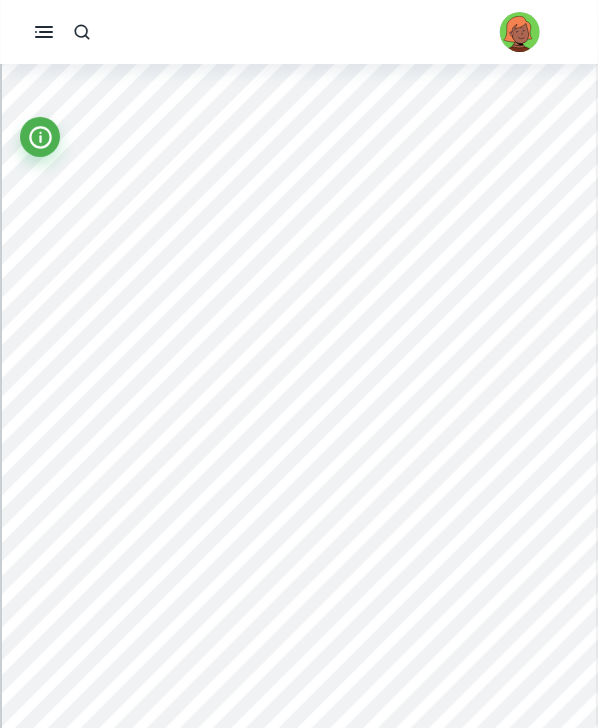 scroll, scrollTop: 0, scrollLeft: 0, axis: both 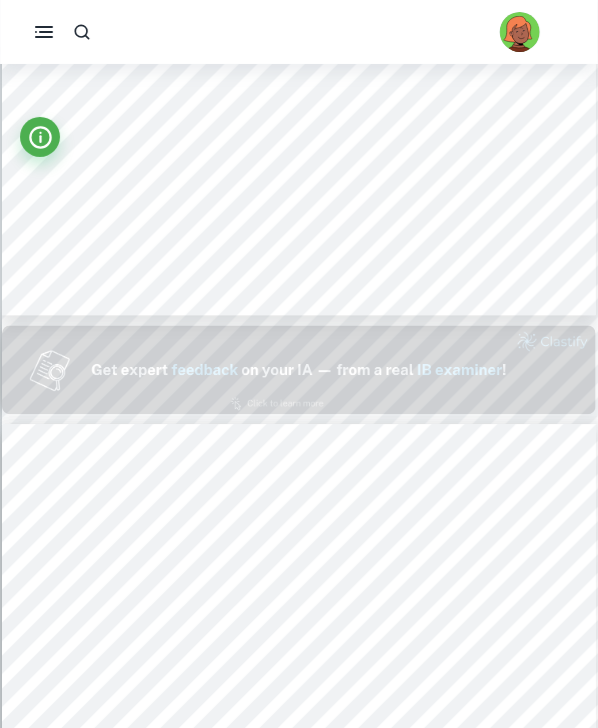type on "2" 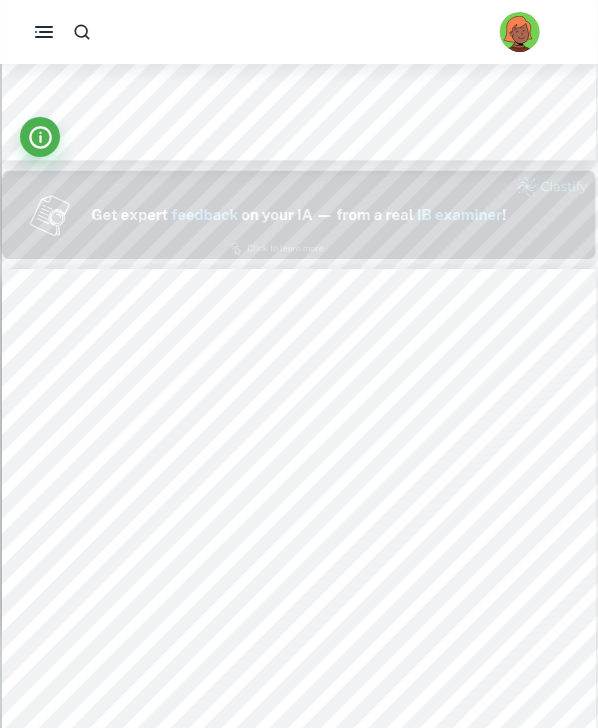 scroll, scrollTop: 784, scrollLeft: 0, axis: vertical 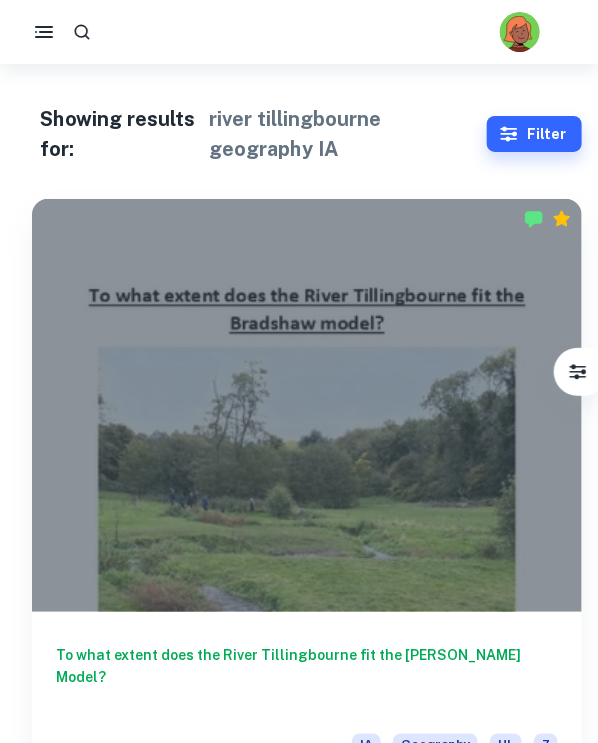 click at bounding box center [307, 405] 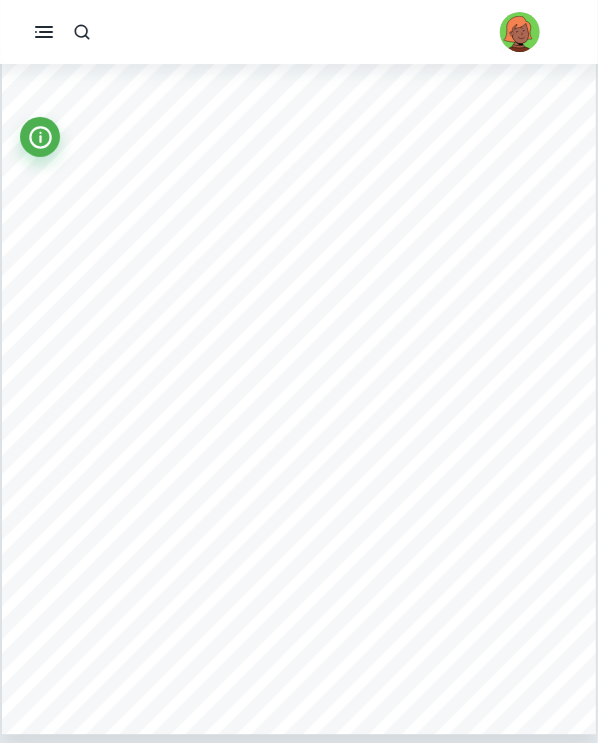 scroll, scrollTop: 1982, scrollLeft: 0, axis: vertical 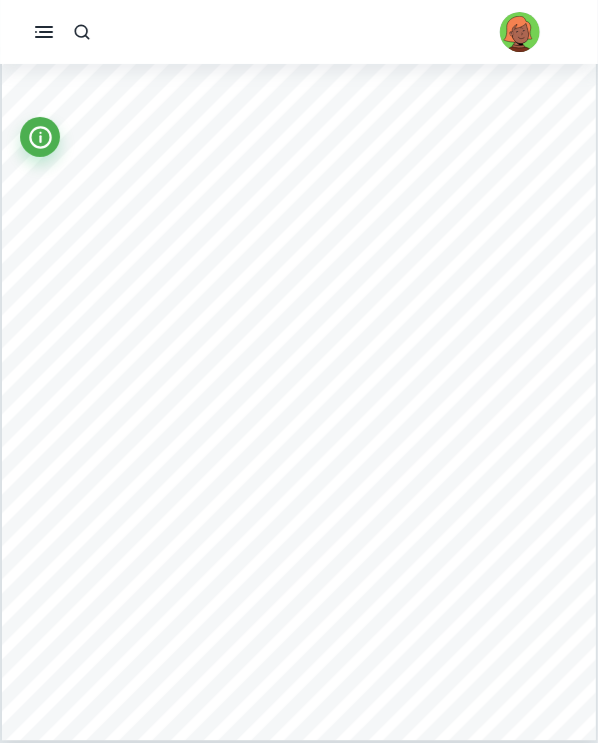 click on "3 Aim This study will examine how the river characteristics of River Tillingbourne vary with distance from the source, and if this is in accordance with the [PERSON_NAME] model. This links to Option A of the IB syllabus   3   Freshwater. Figure 1: Map showing River [GEOGRAPHIC_DATA], River Wey and River Thames drainage basin. Source: arcGIS Geographical context The River Tillingbourne stretches 24km along the south of the [GEOGRAPHIC_DATA], with its source at [PERSON_NAME] (295m above sea level), and ends at a confluence with the River Wey, 31m above sea level (see Figure 2). Its drainage basin, the area of land drained by the Tillingbourne and its tributaries, is 59km 2   (Figure 1). River Tillingbourne drainage basin River Wey drainage basin River Thames drainage basin" at bounding box center (299, 321) 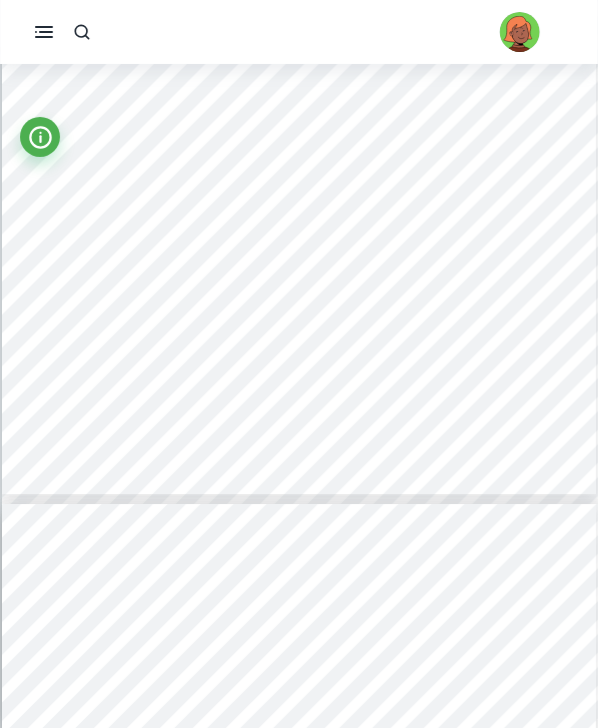 scroll, scrollTop: 7992, scrollLeft: 0, axis: vertical 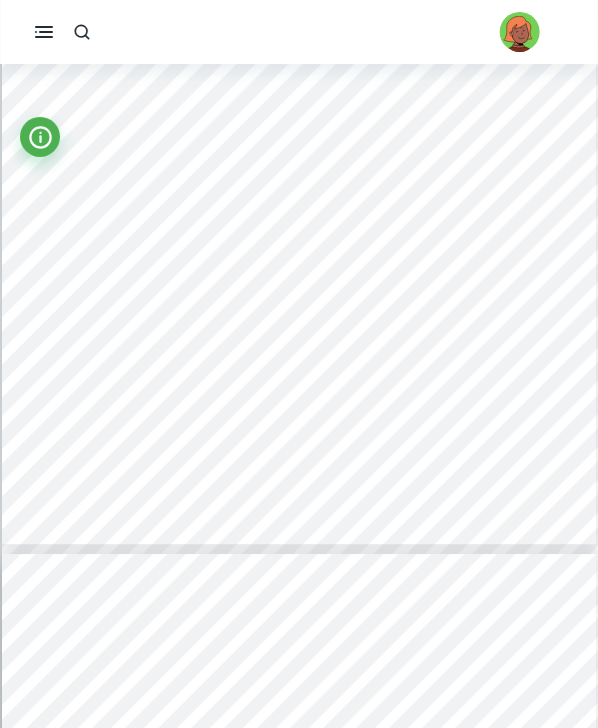 type on "4" 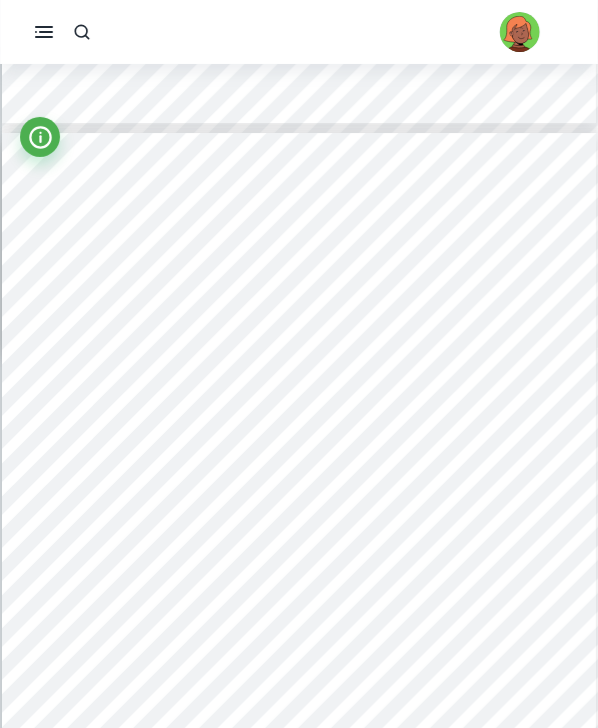 scroll, scrollTop: 2596, scrollLeft: 0, axis: vertical 